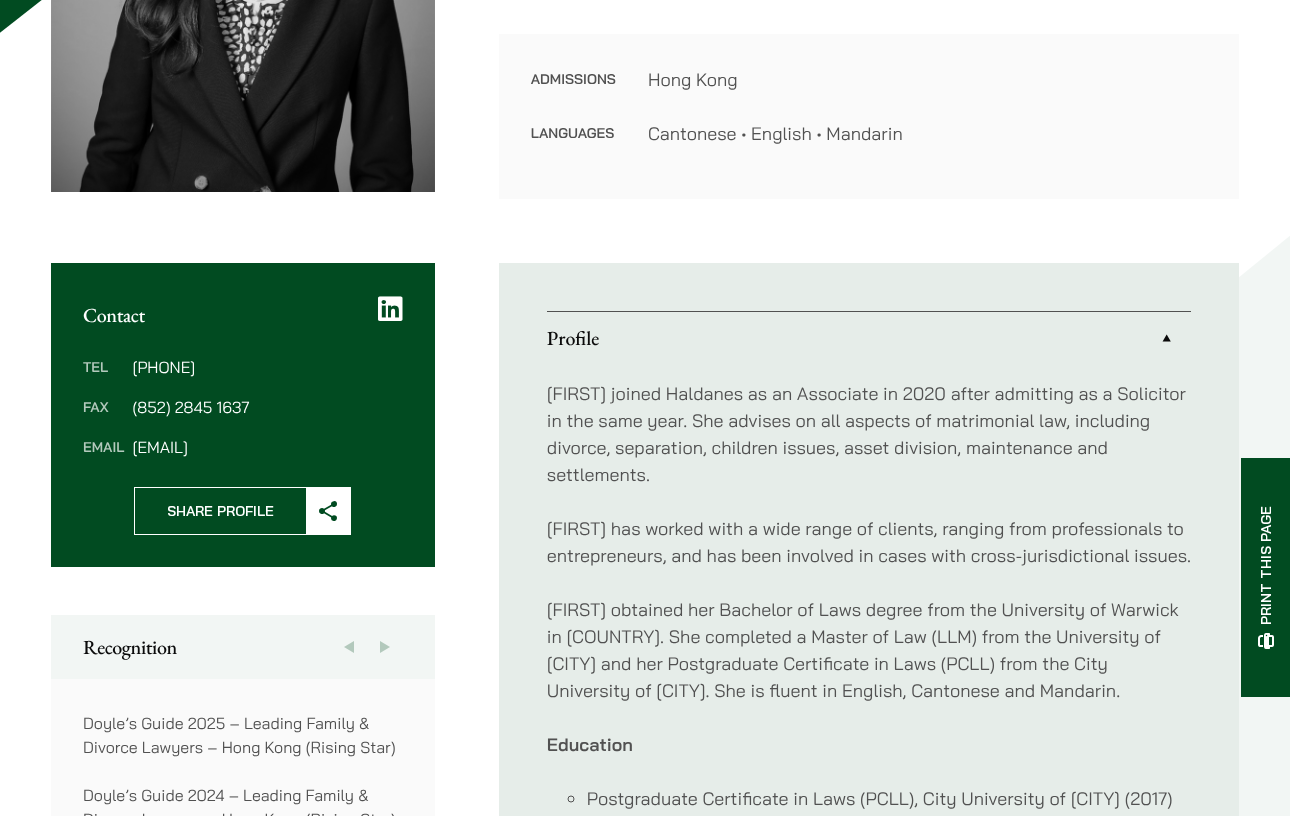 scroll, scrollTop: 0, scrollLeft: 0, axis: both 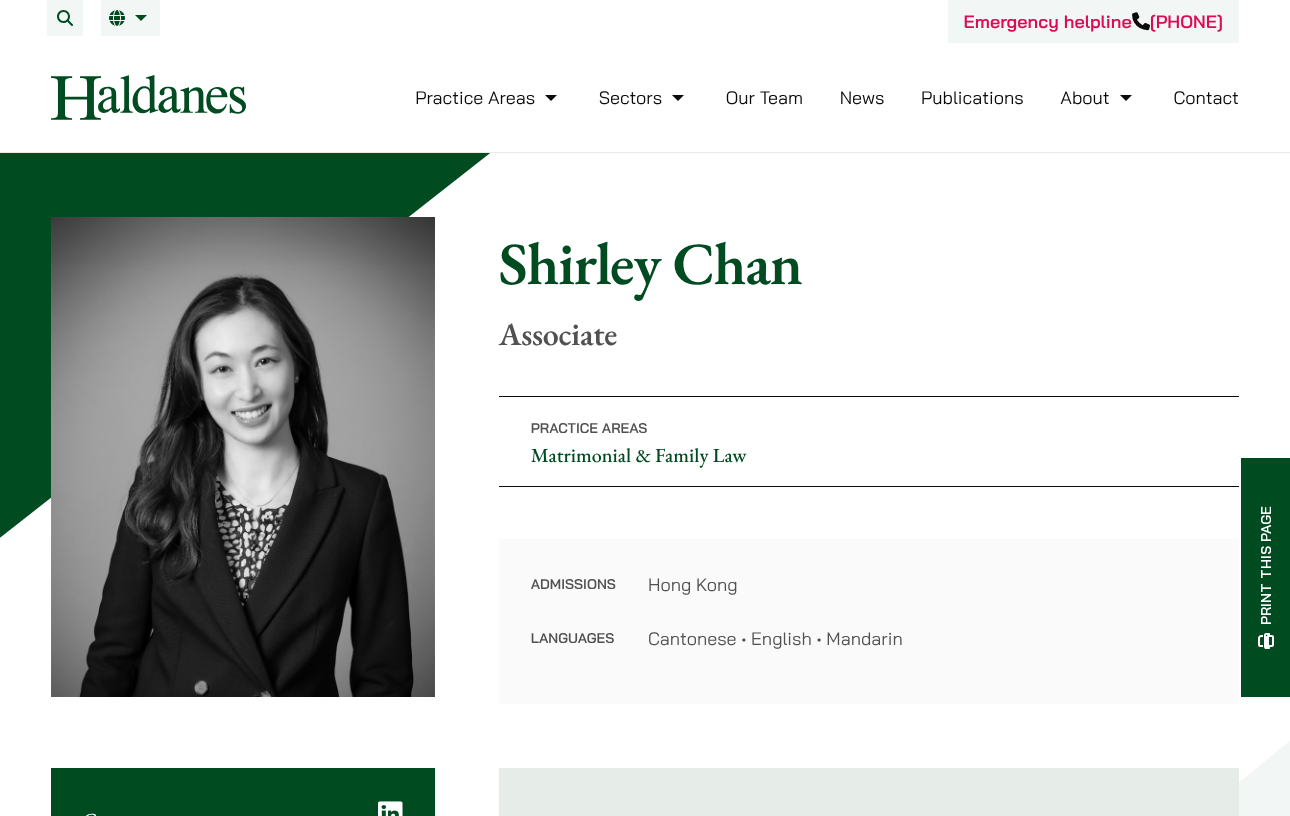 click on "Our Team" at bounding box center (764, 97) 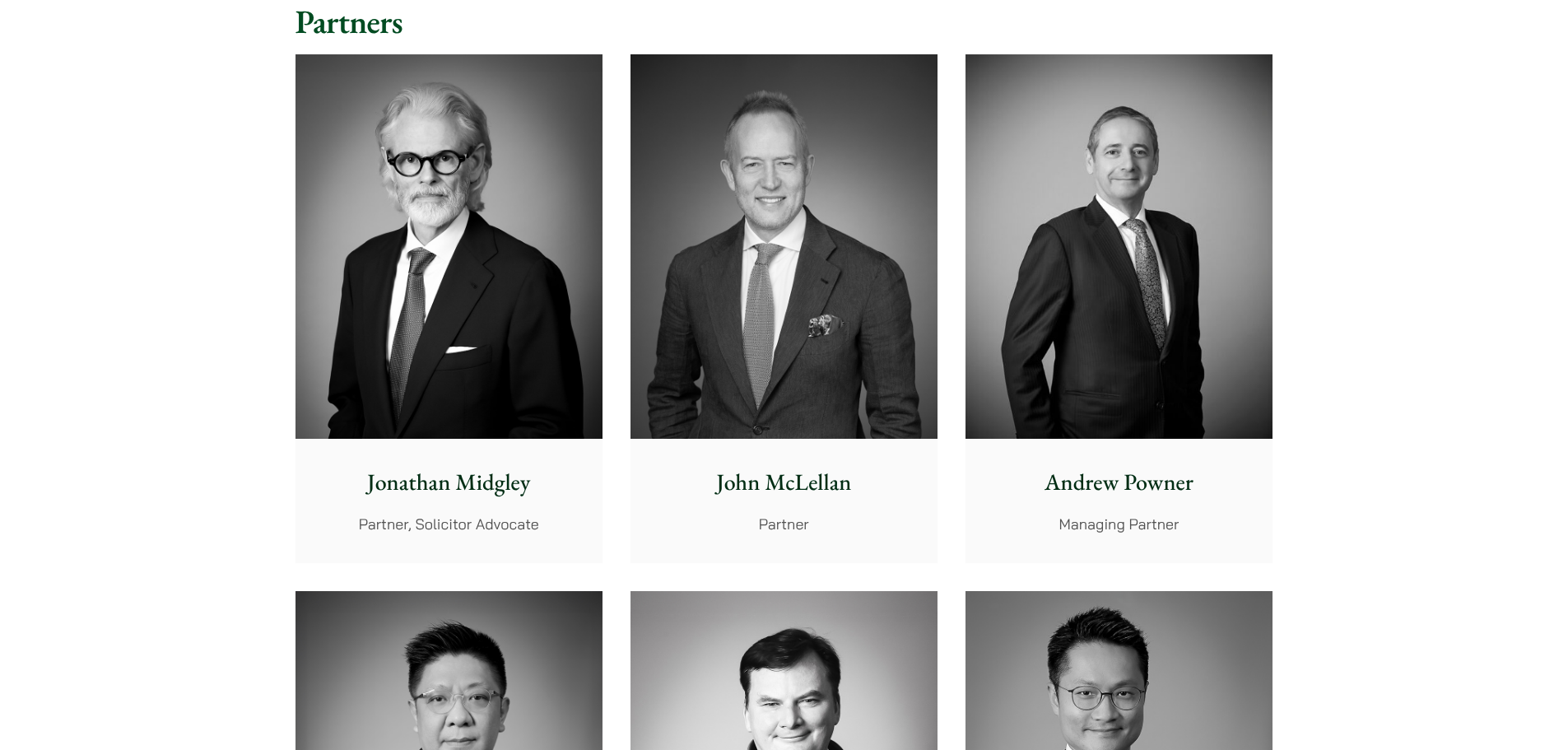 scroll, scrollTop: 0, scrollLeft: 0, axis: both 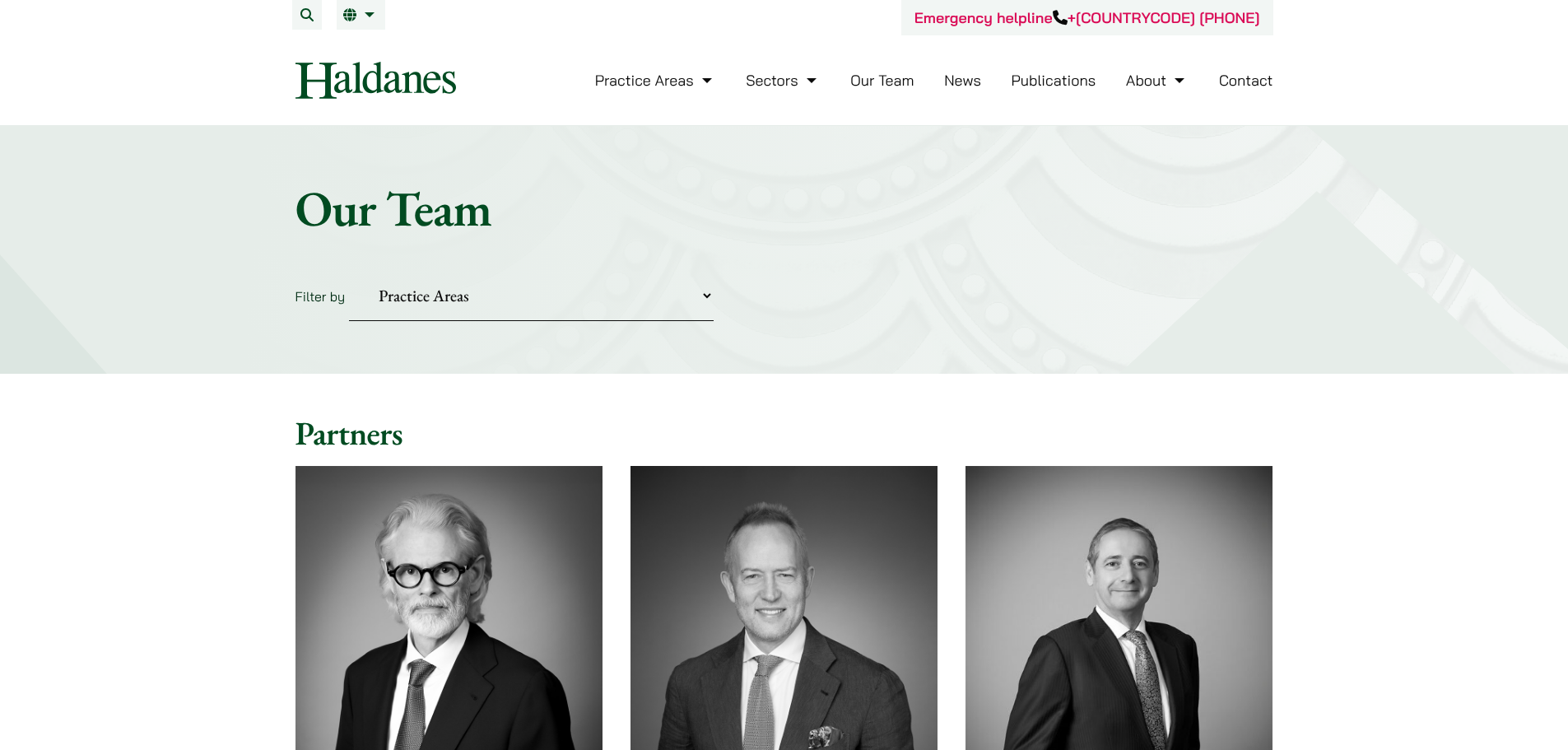 click on "Our Team" at bounding box center (882, 80) 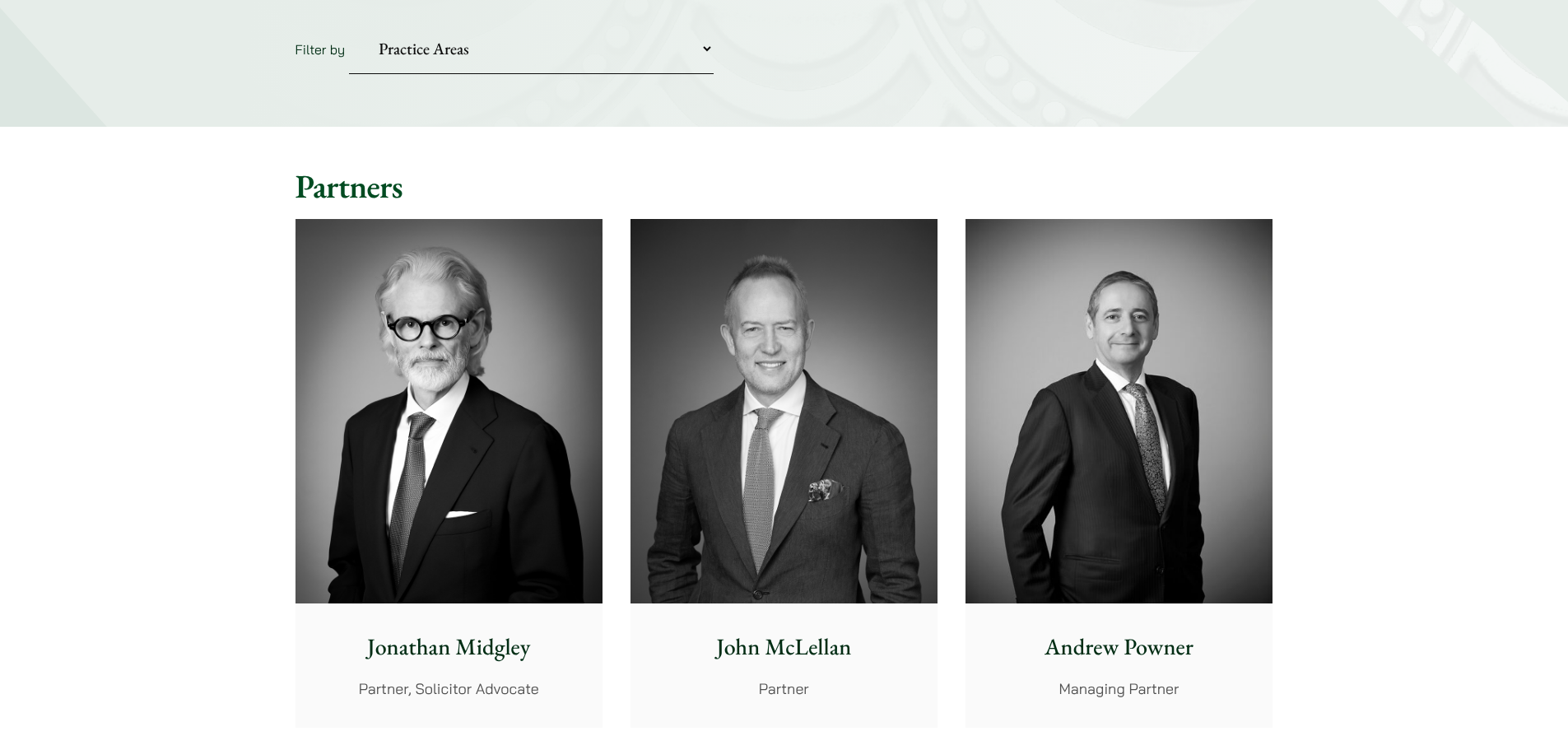 scroll, scrollTop: 0, scrollLeft: 0, axis: both 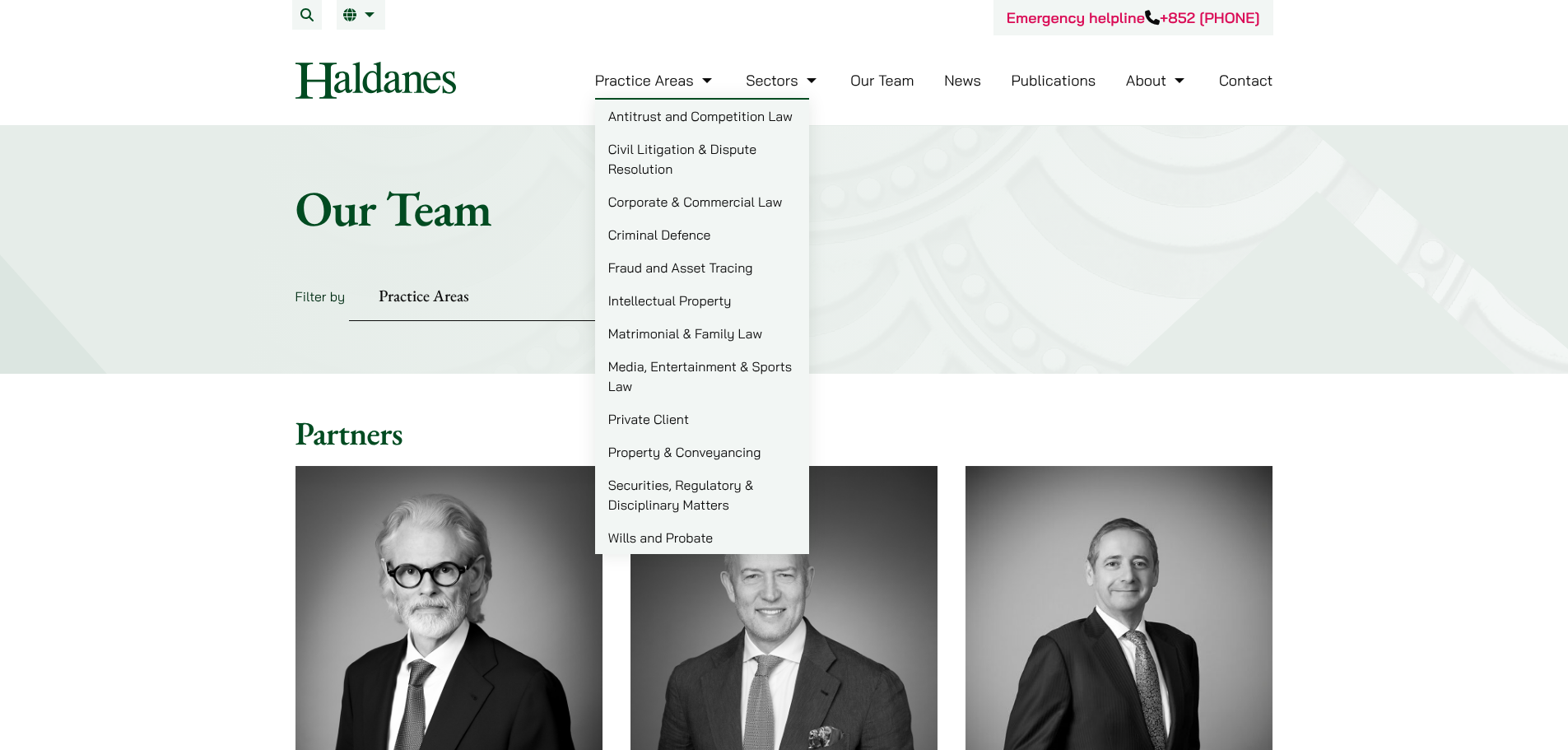 click on "Civil Litigation & Dispute Resolution" at bounding box center (702, 159) 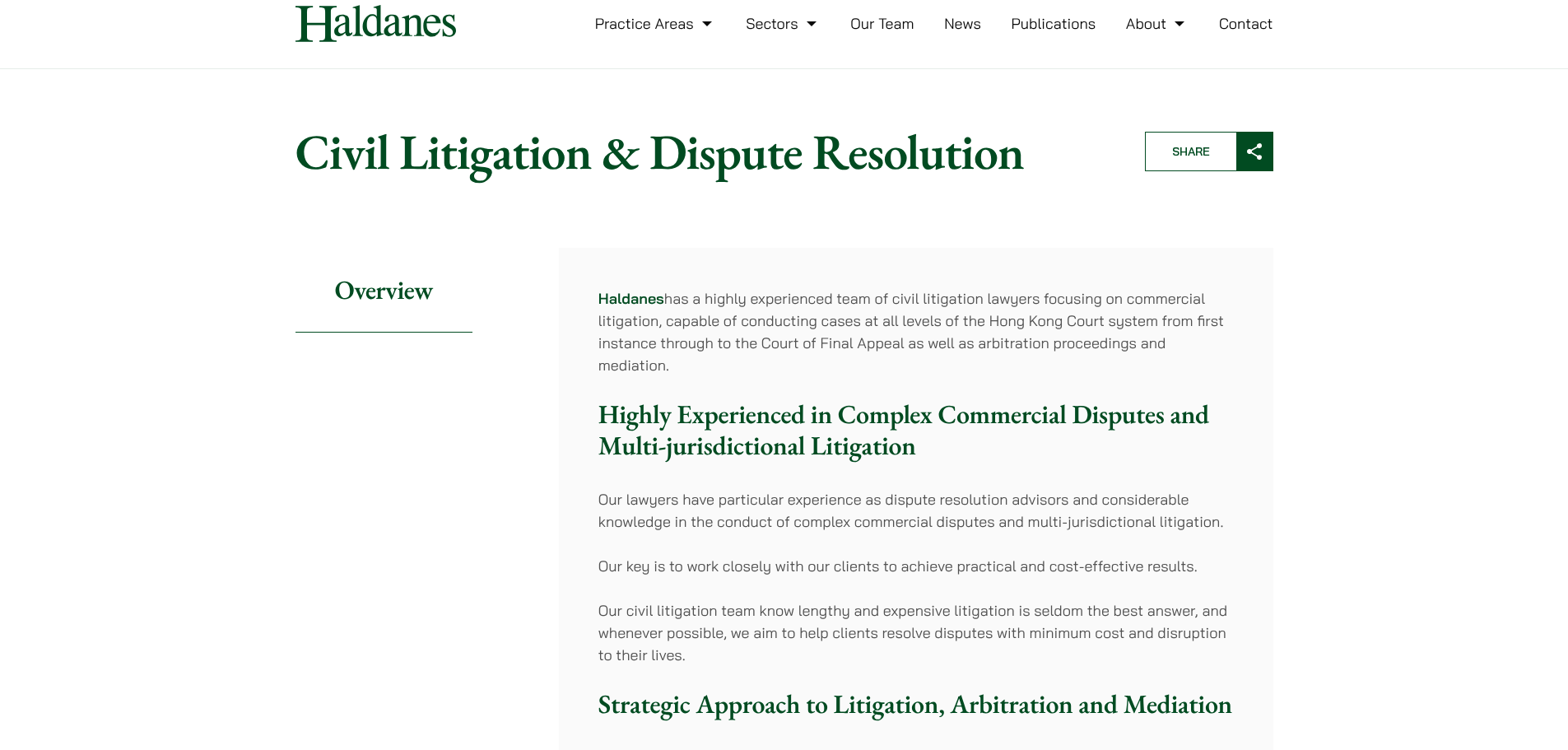 scroll, scrollTop: 0, scrollLeft: 0, axis: both 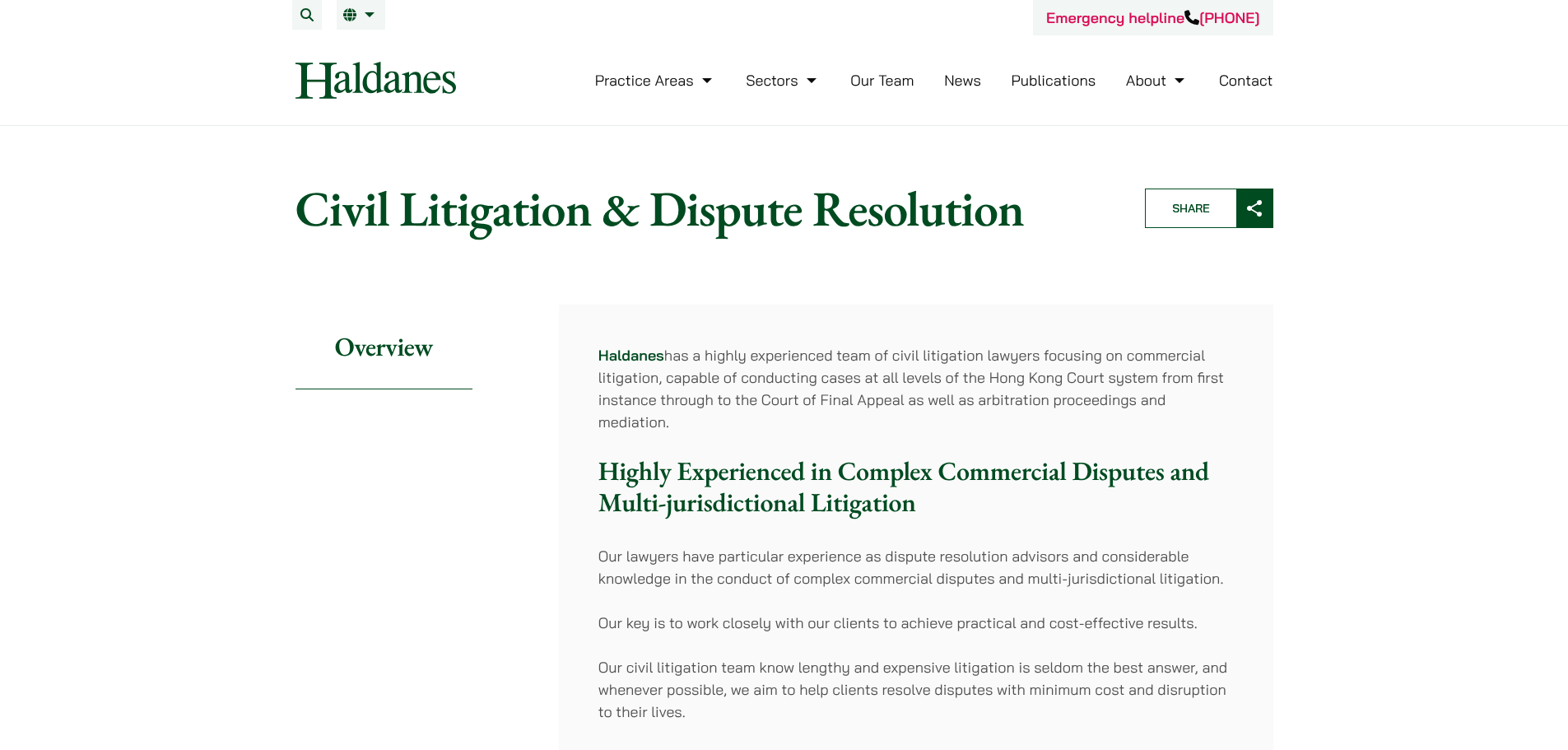 click on "Our Team" at bounding box center (882, 80) 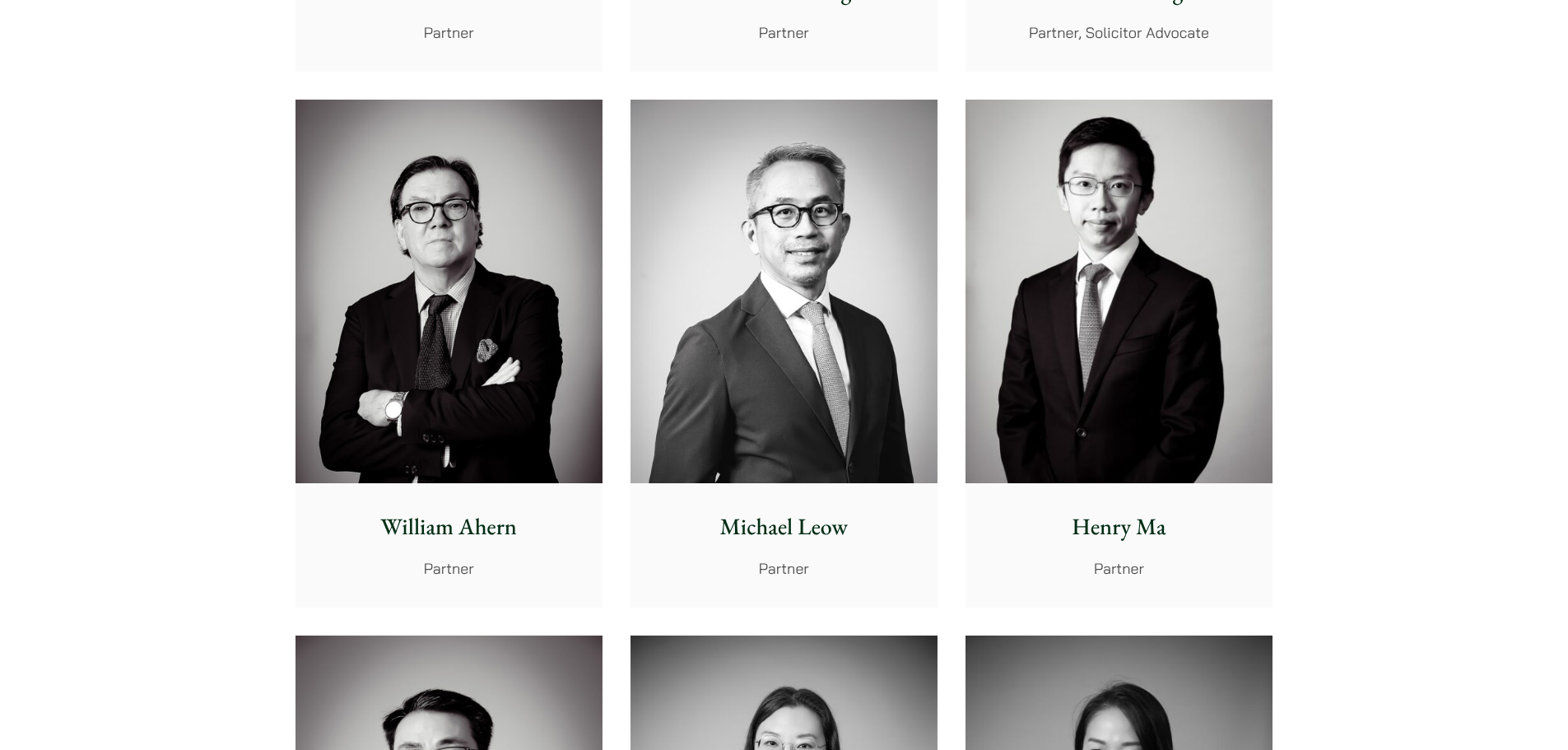 scroll, scrollTop: 2552, scrollLeft: 0, axis: vertical 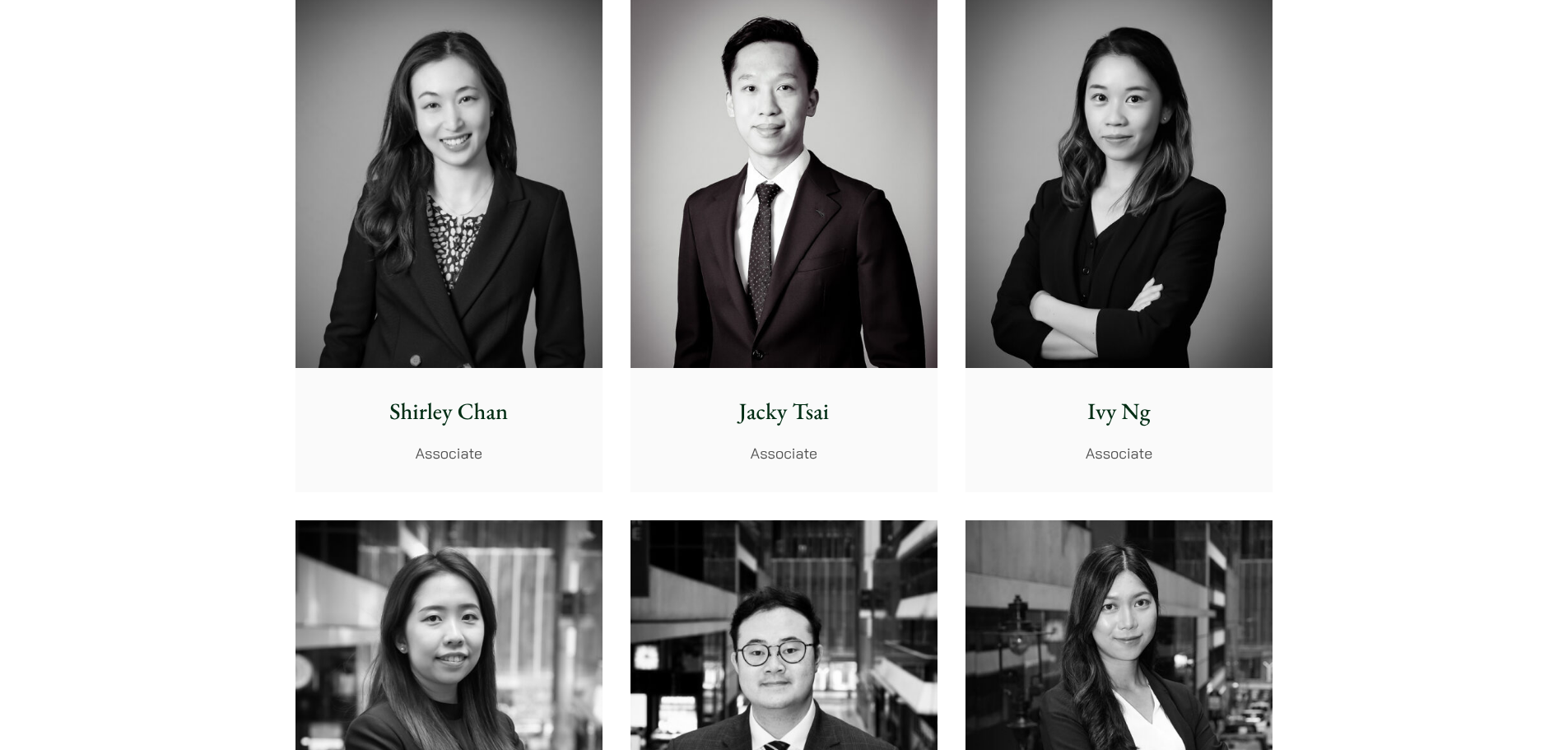 click on "Jacky Tsai" at bounding box center [784, 412] 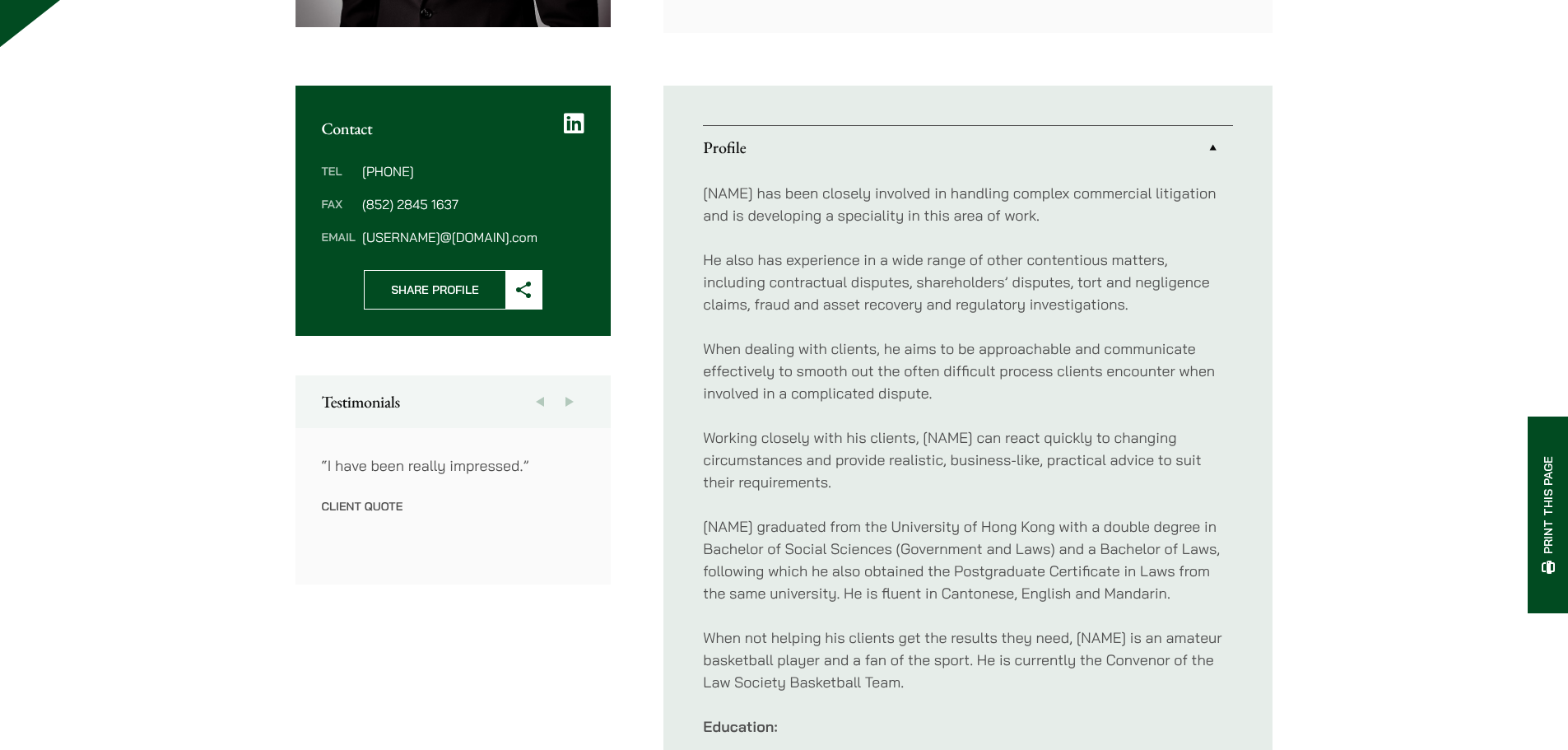 scroll, scrollTop: 412, scrollLeft: 0, axis: vertical 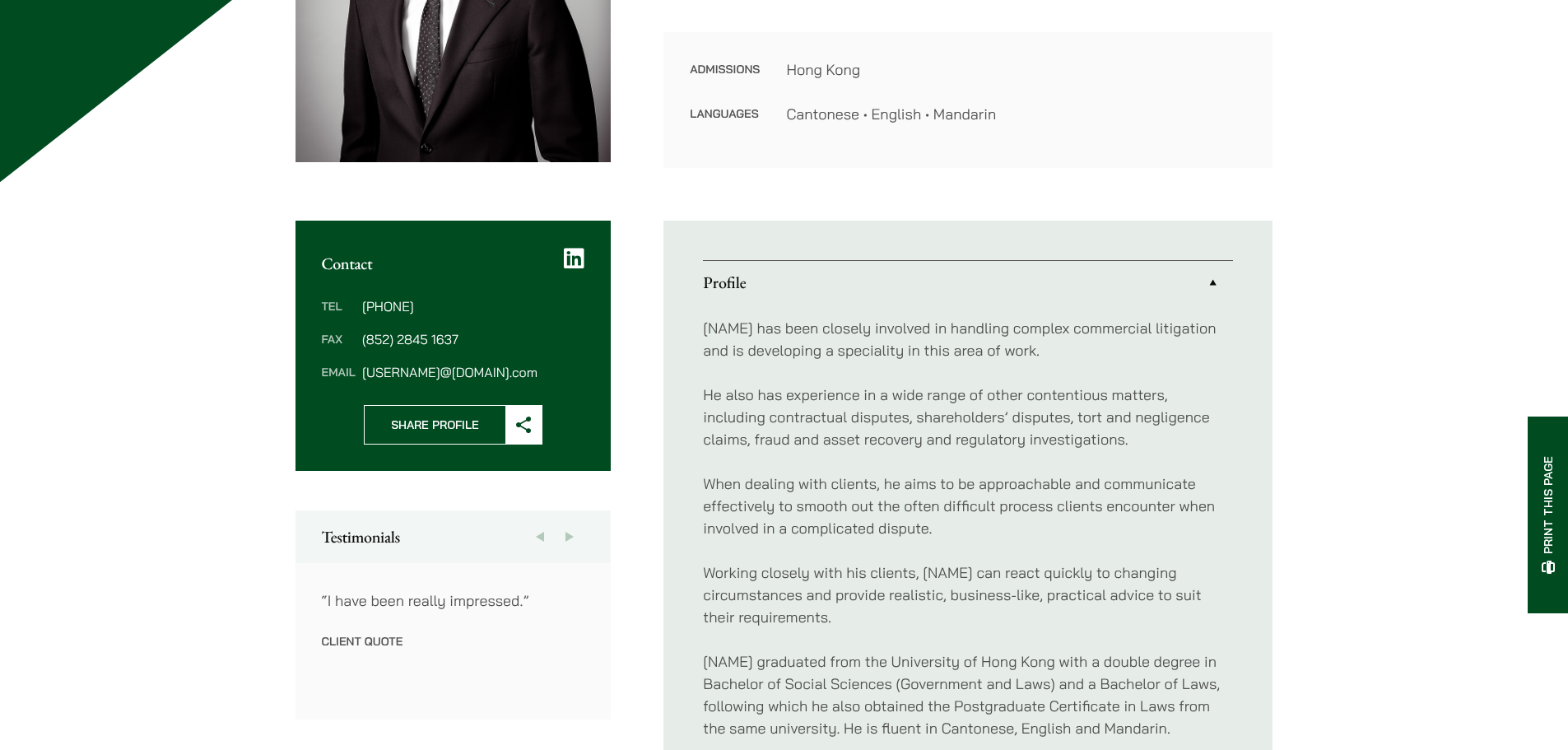 click on "Profile" at bounding box center [968, 282] 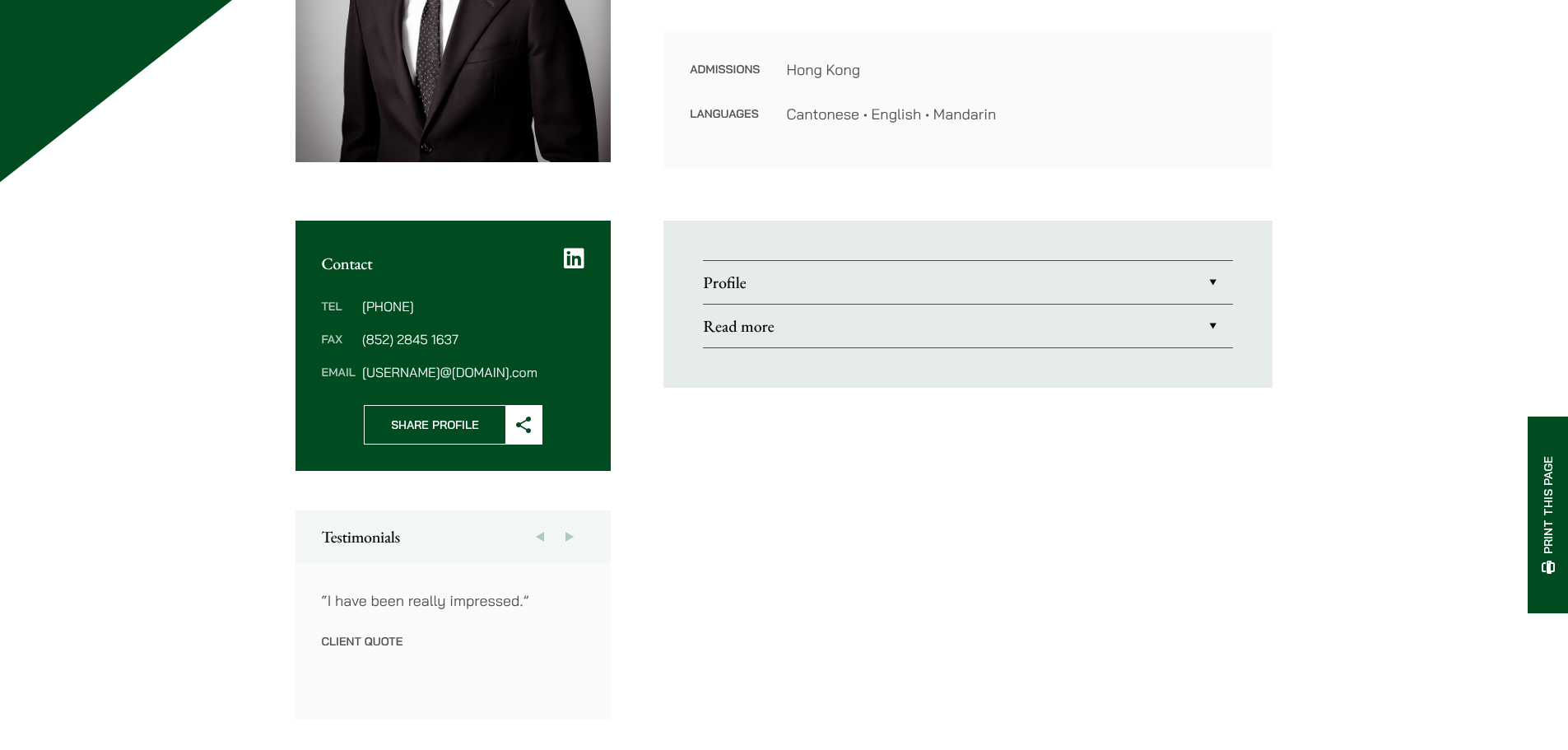 click on "Profile" at bounding box center (968, 282) 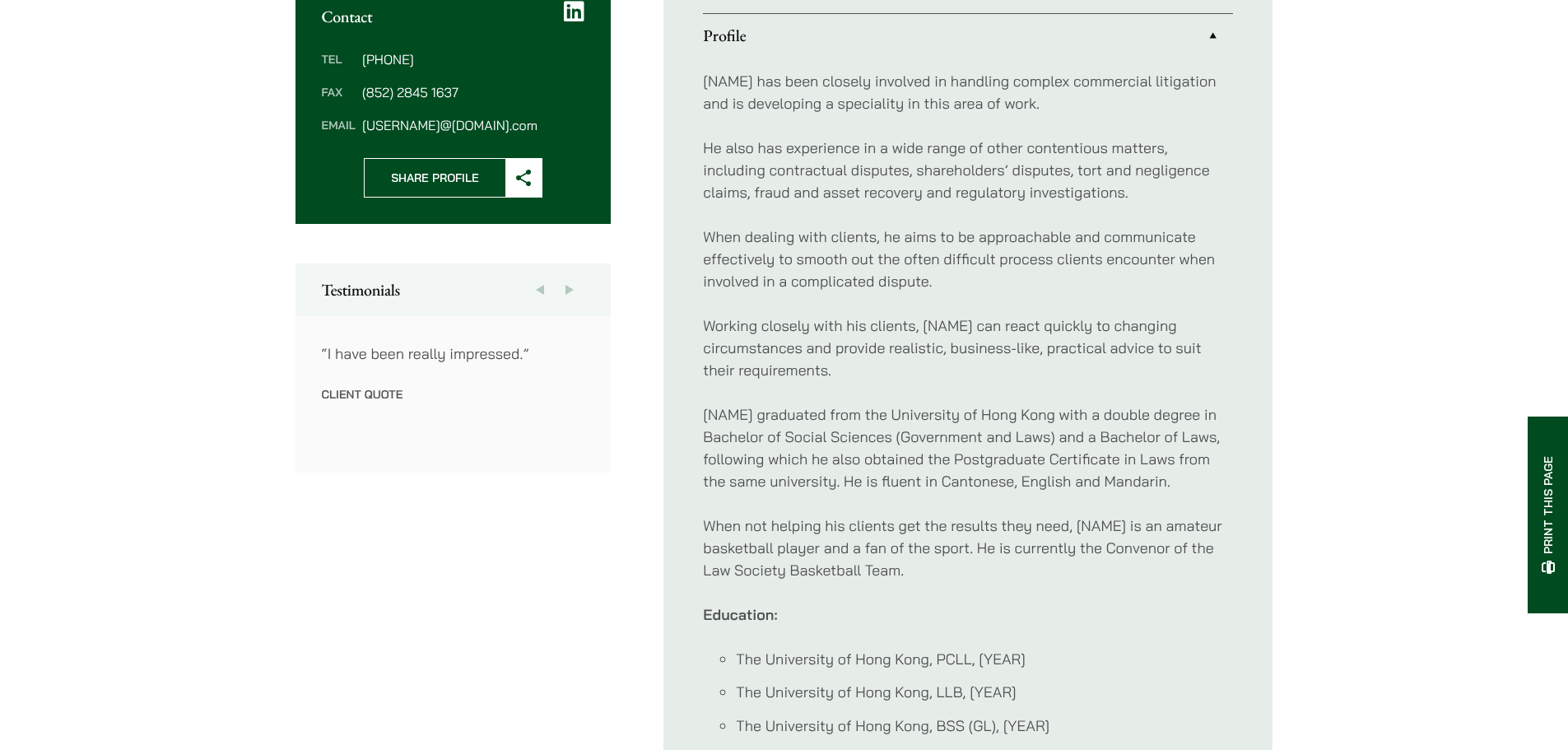 scroll, scrollTop: 715, scrollLeft: 0, axis: vertical 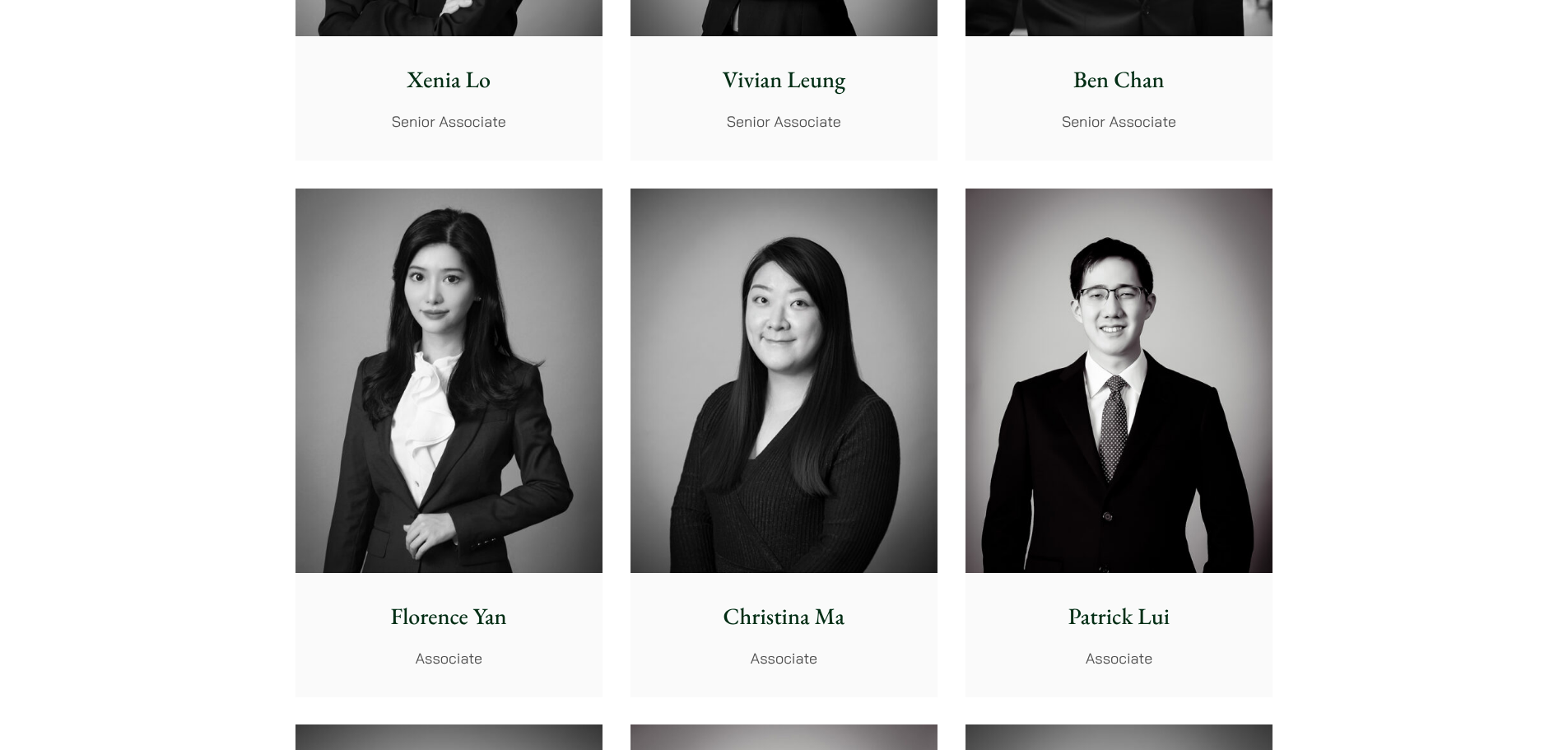click at bounding box center (449, 380) 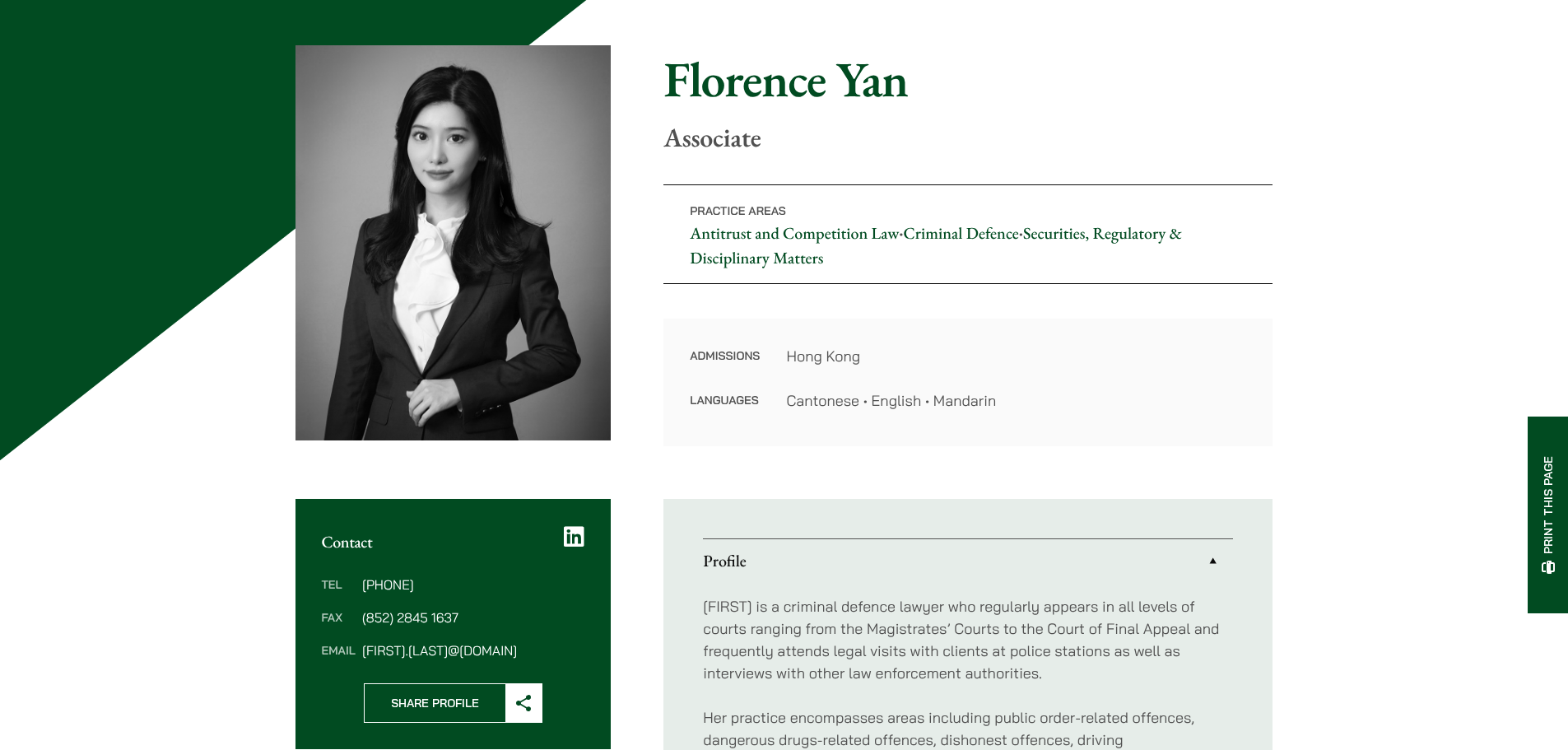 scroll, scrollTop: 82, scrollLeft: 0, axis: vertical 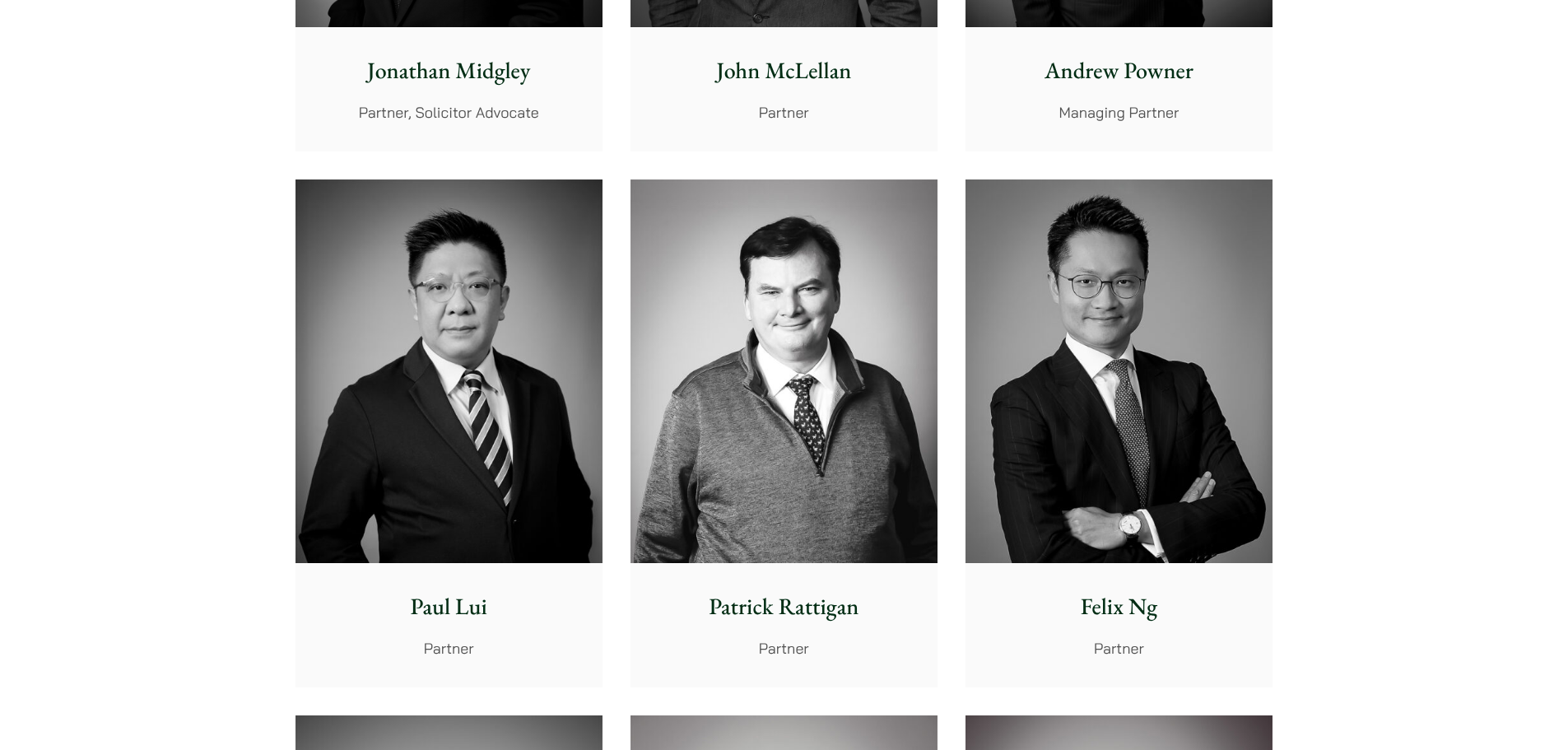 click at bounding box center (784, 371) 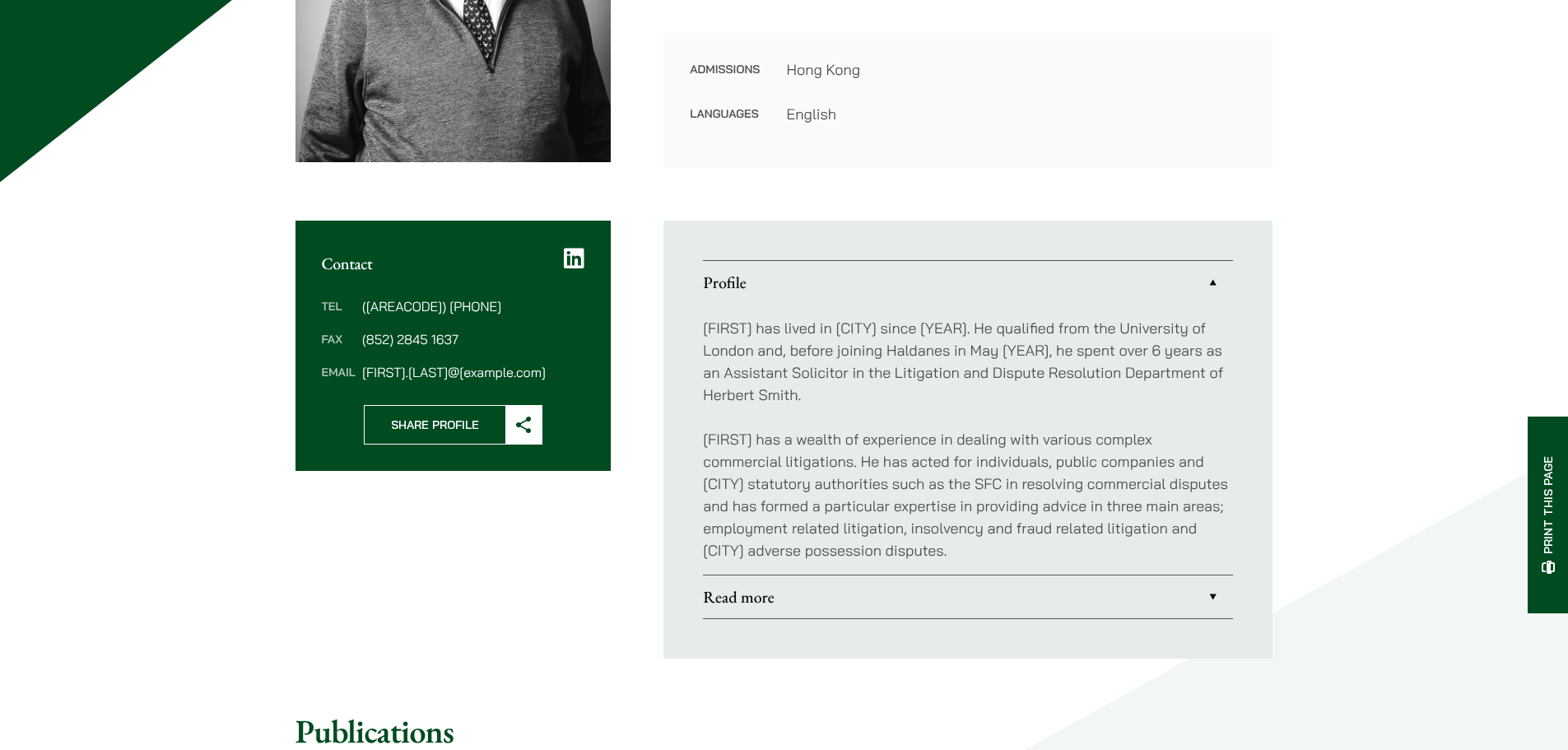 scroll, scrollTop: 0, scrollLeft: 0, axis: both 